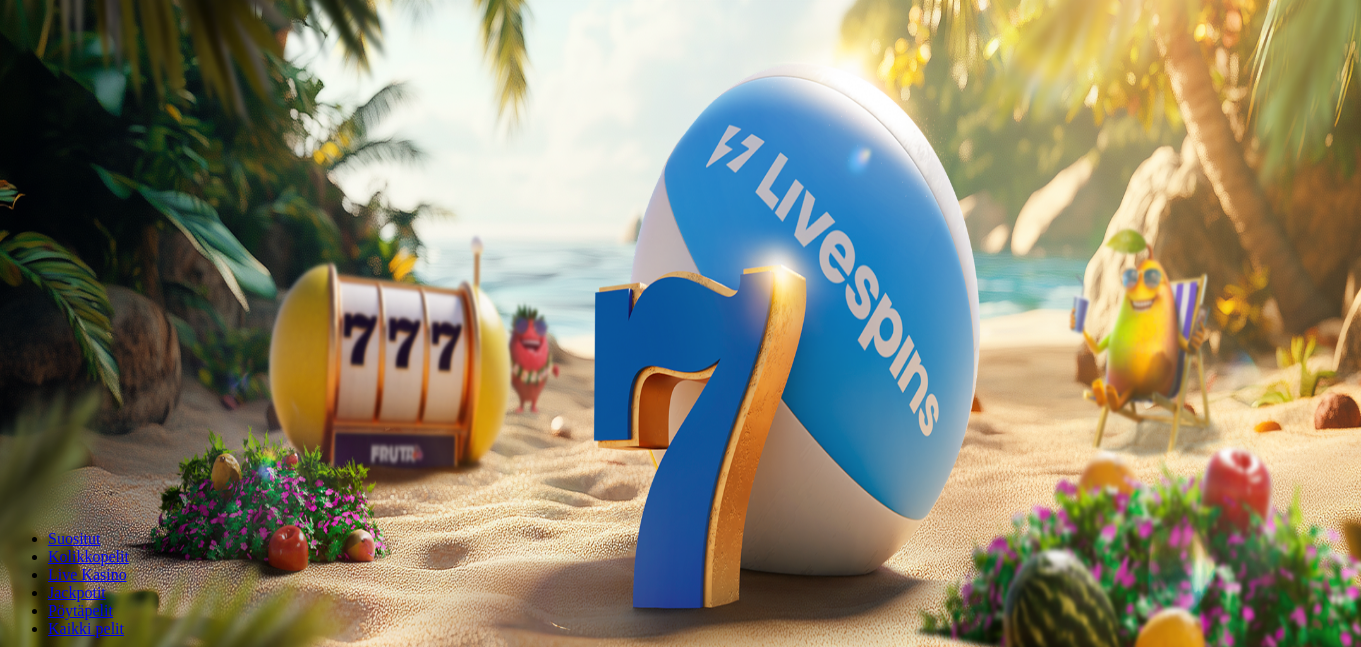 scroll, scrollTop: 0, scrollLeft: 0, axis: both 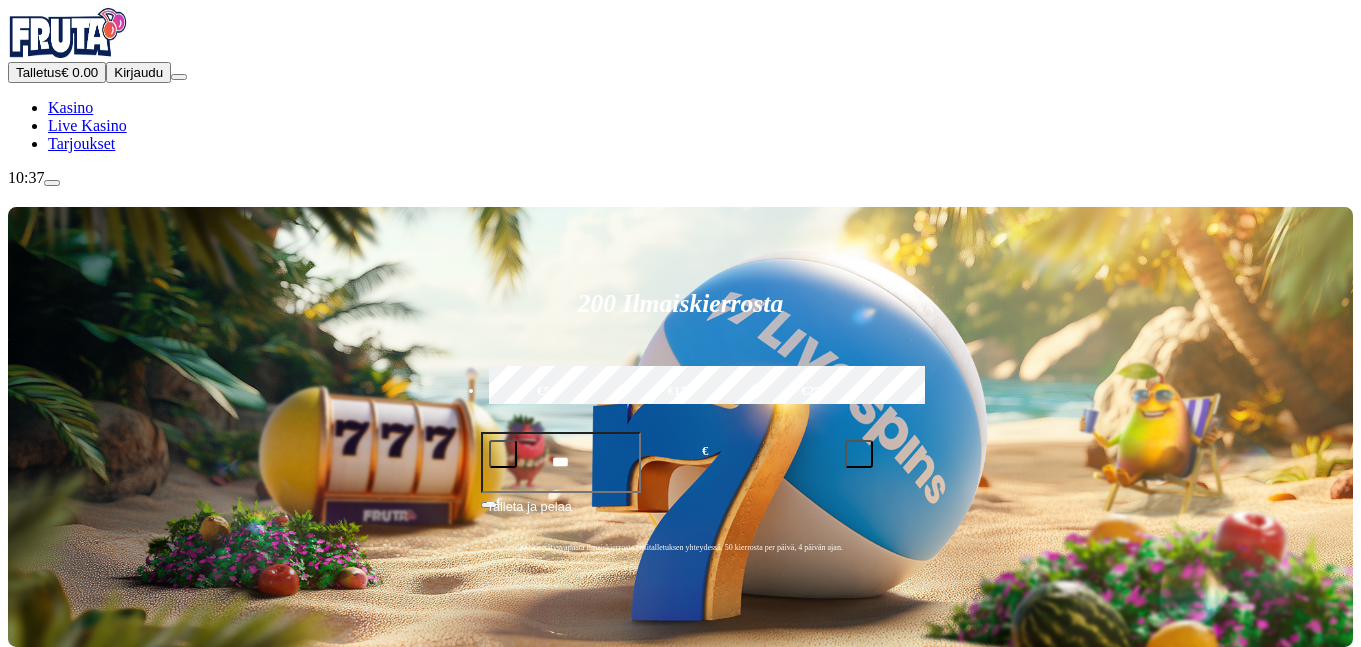 click on "Kirjaudu" at bounding box center (138, 72) 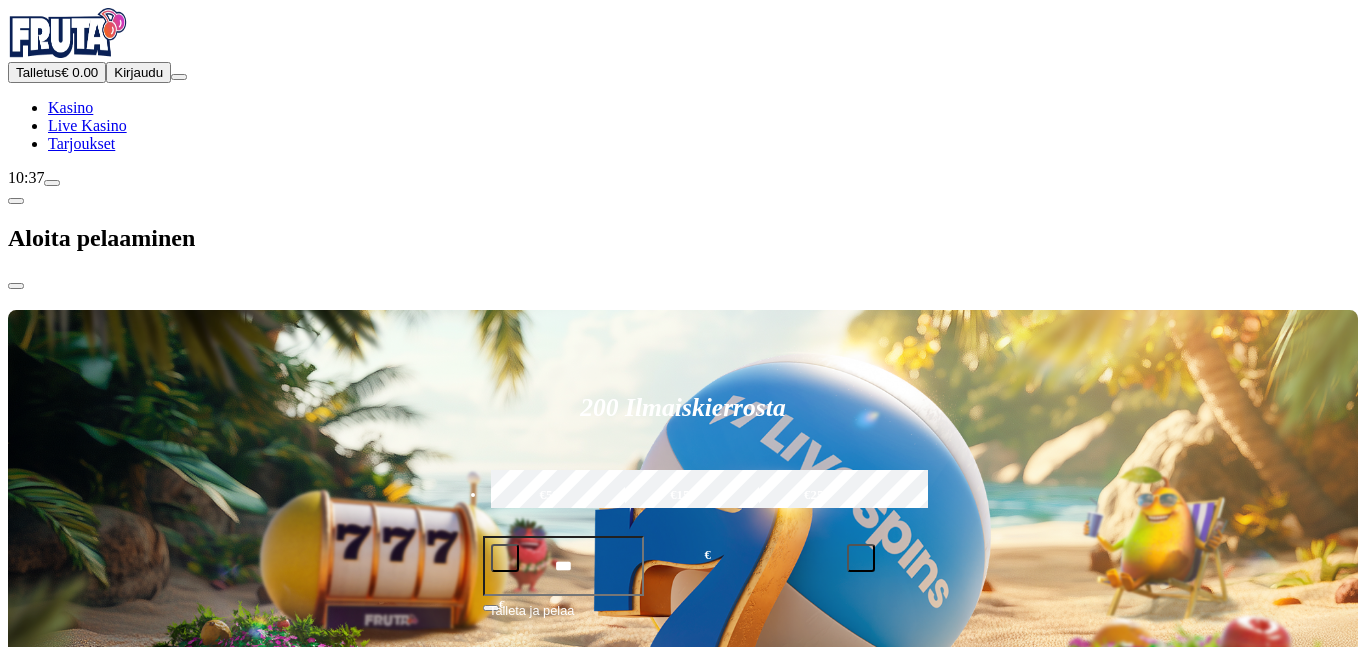 click on "Kasino Live Kasino Tarjoukset" at bounding box center (683, 126) 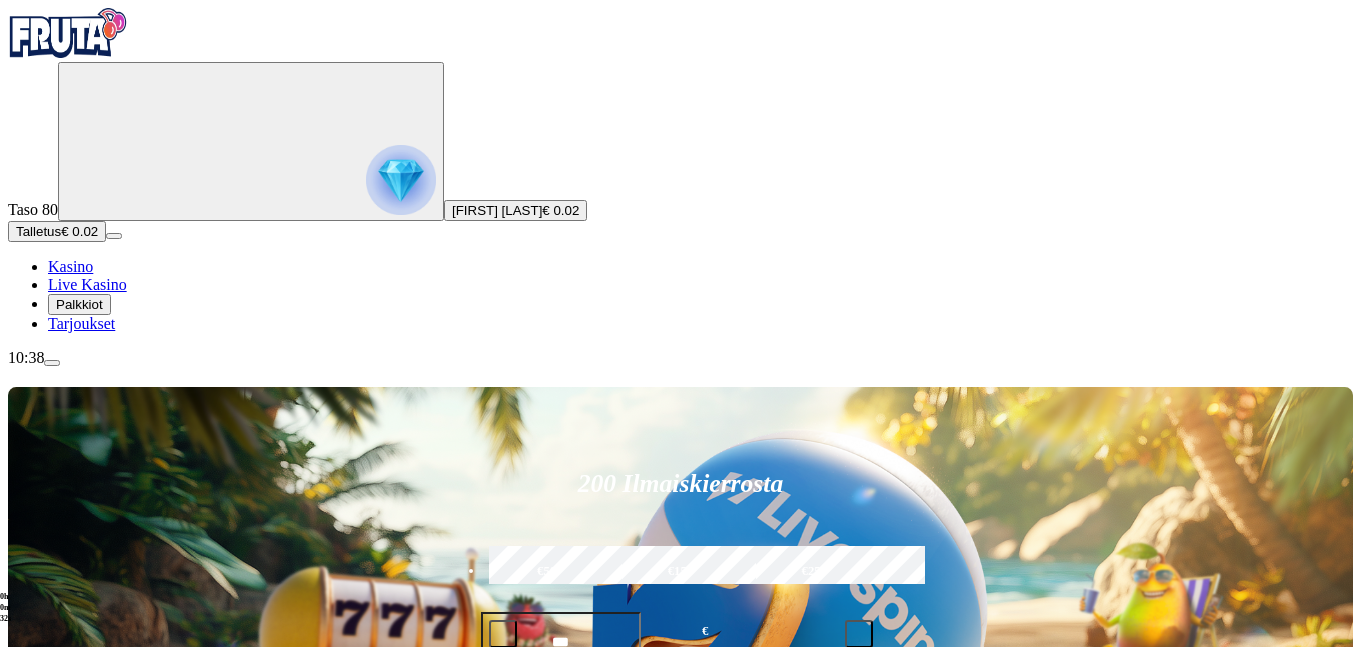 click at bounding box center (52, 363) 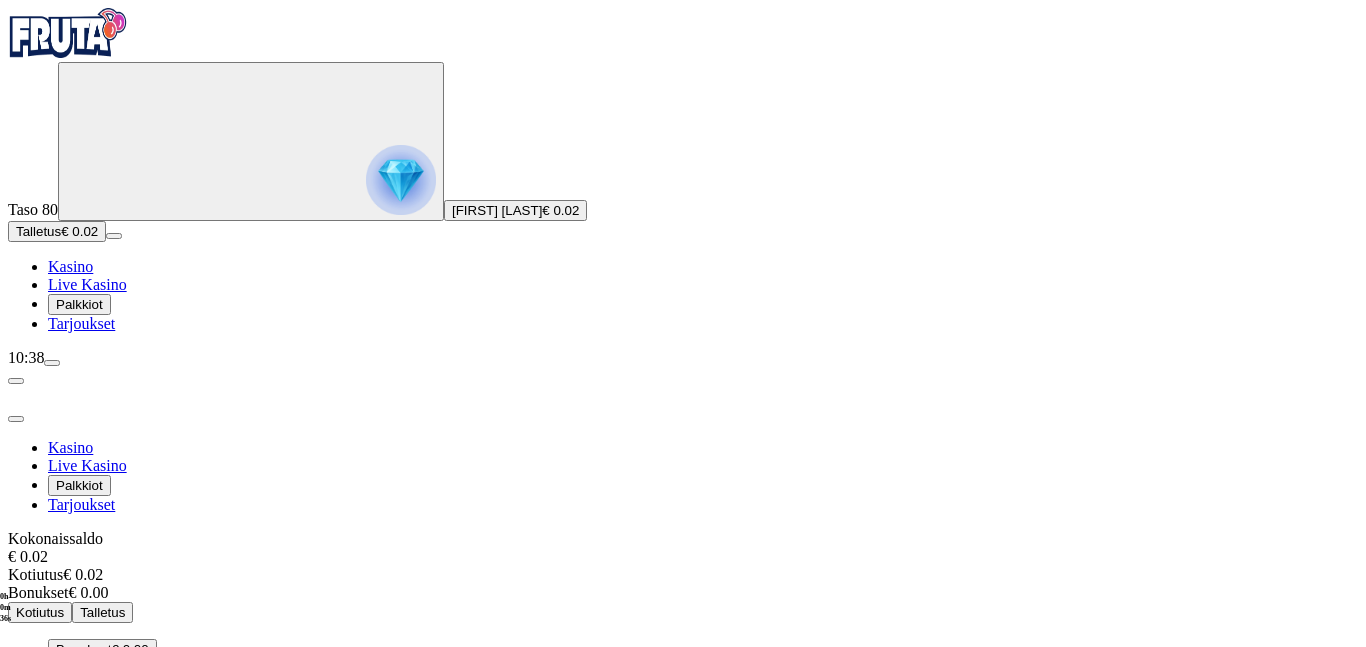 scroll, scrollTop: 0, scrollLeft: 0, axis: both 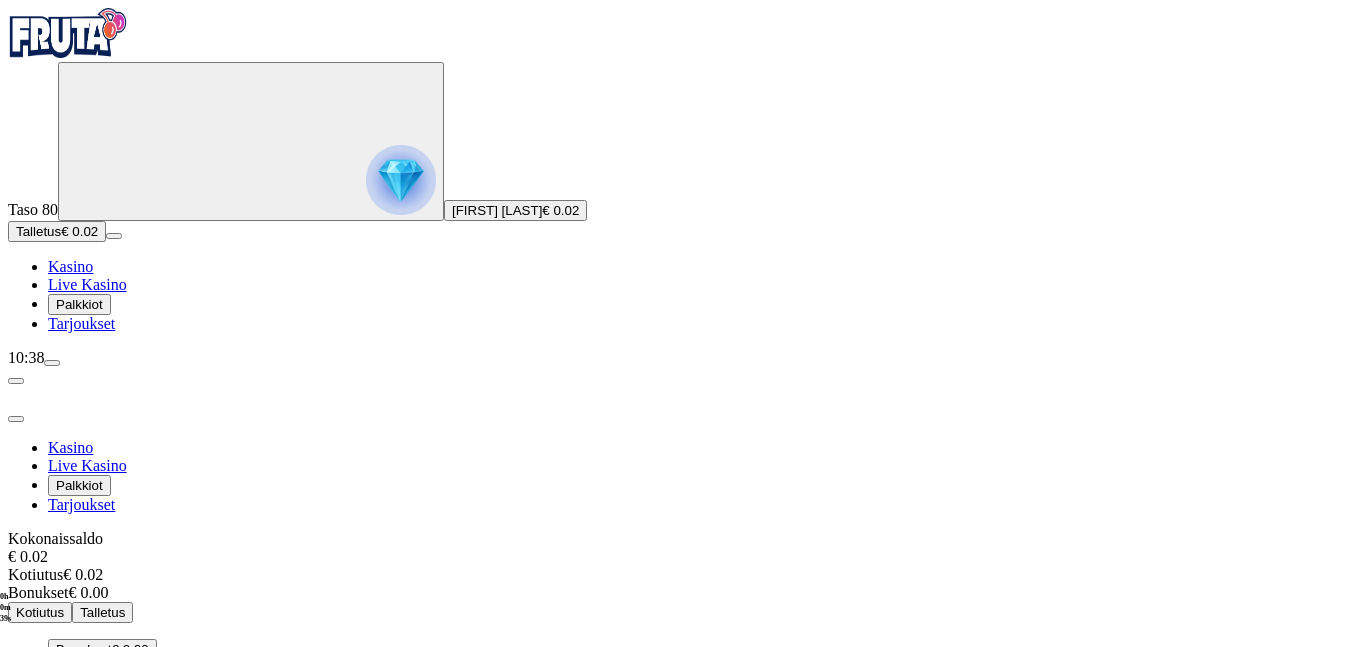 click on "Bonukset" at bounding box center [84, 649] 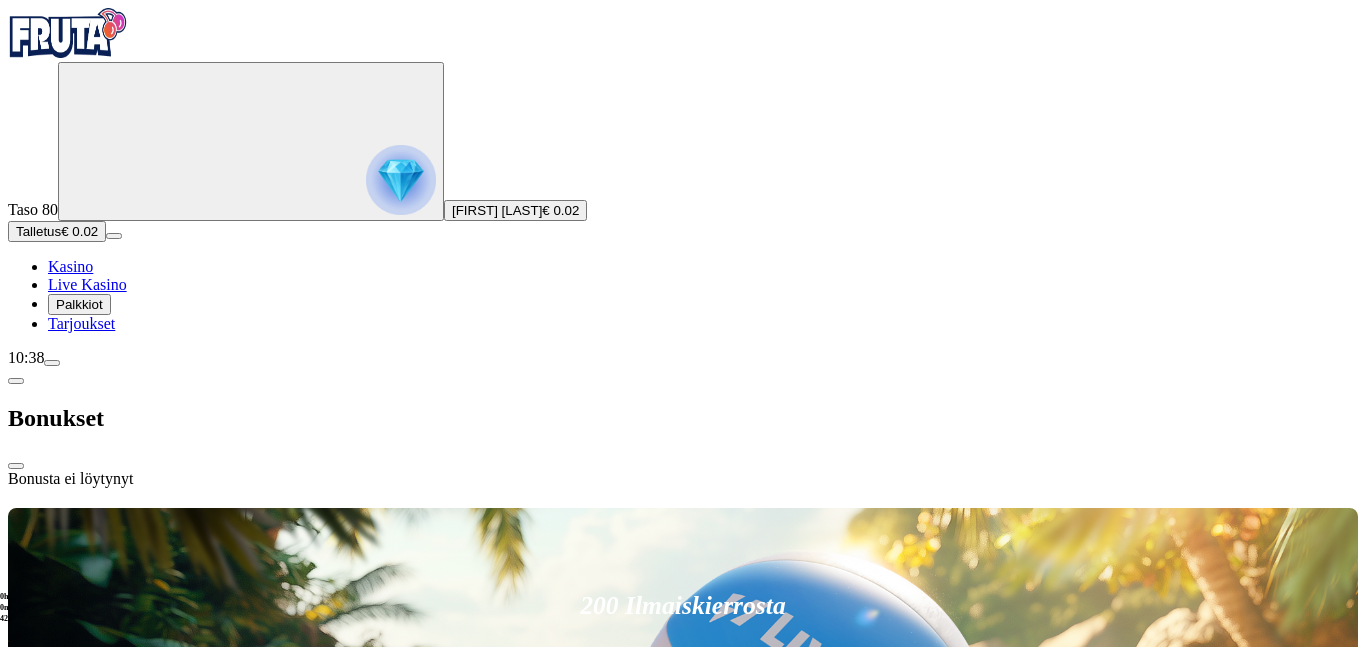 click at bounding box center [16, 381] 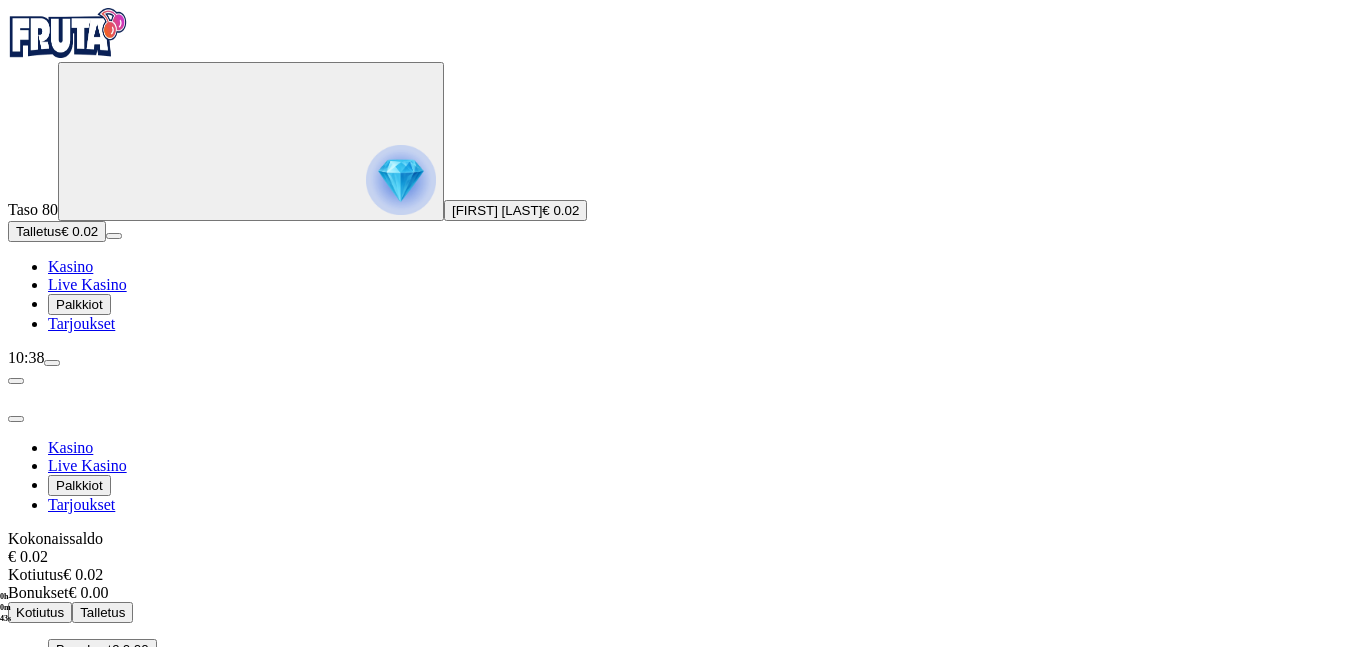 click at bounding box center (683, 395) 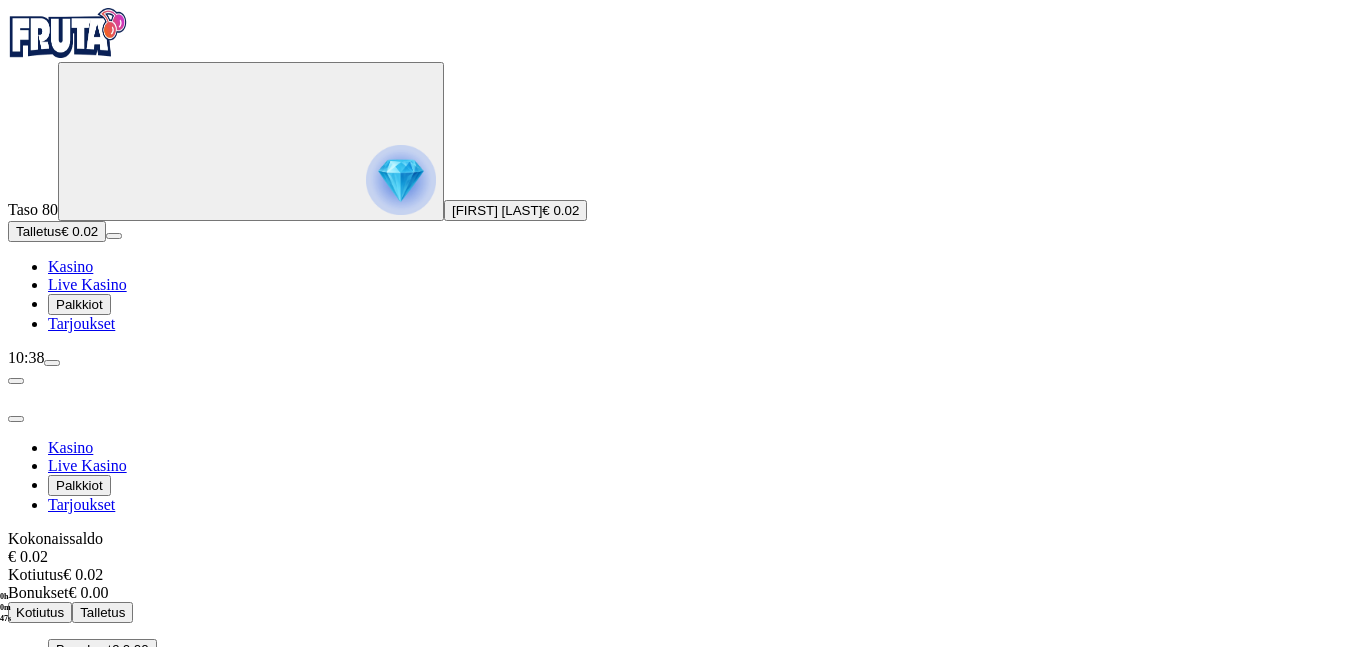 click on "Talletus" at bounding box center (102, 612) 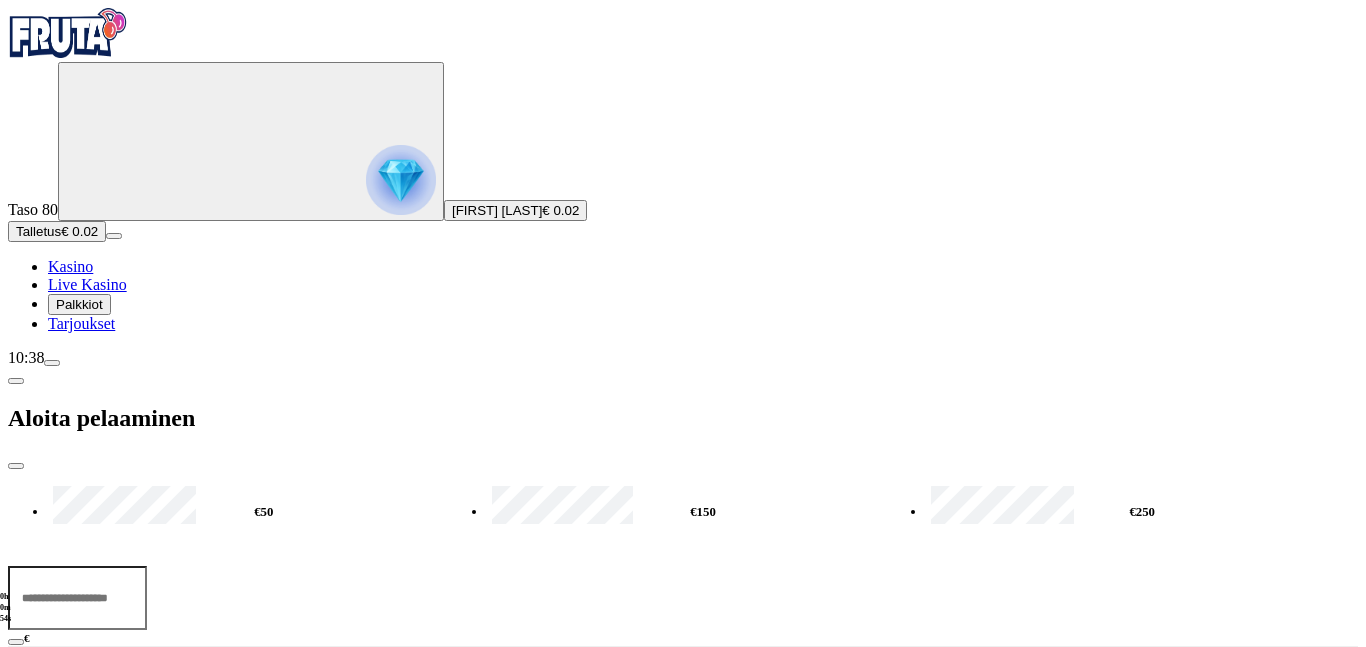 click at bounding box center (52, 363) 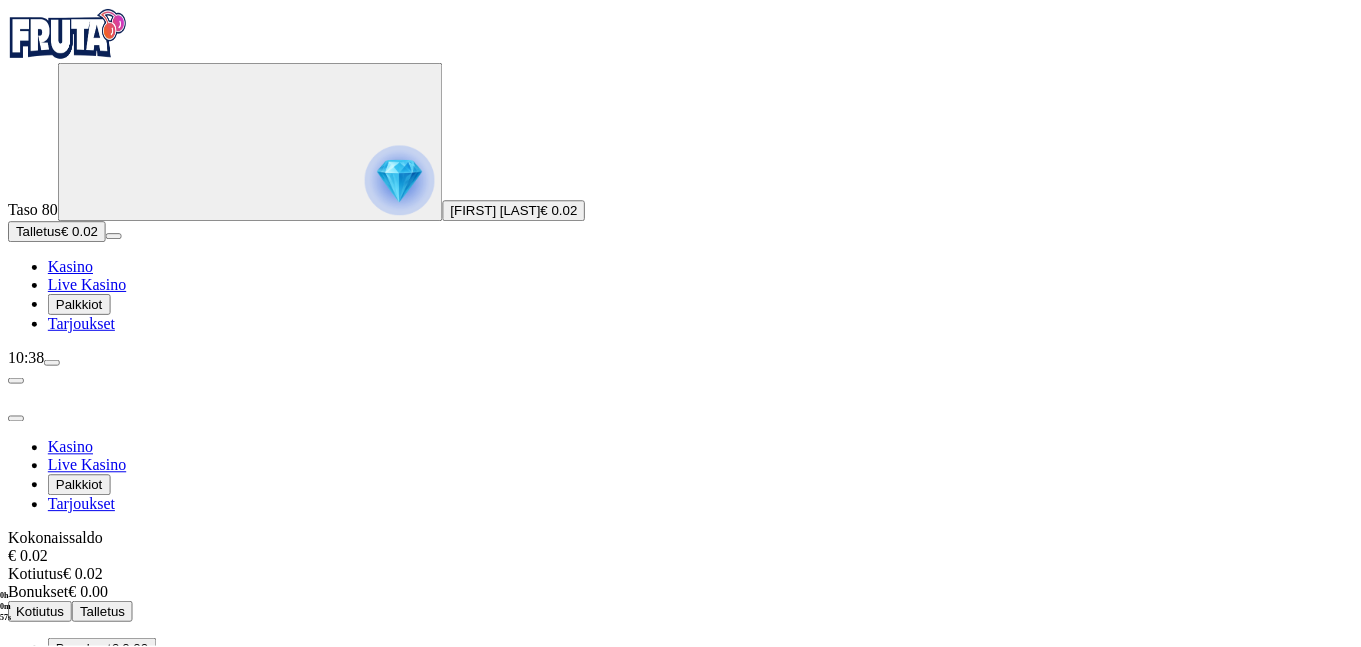 scroll, scrollTop: 65, scrollLeft: 0, axis: vertical 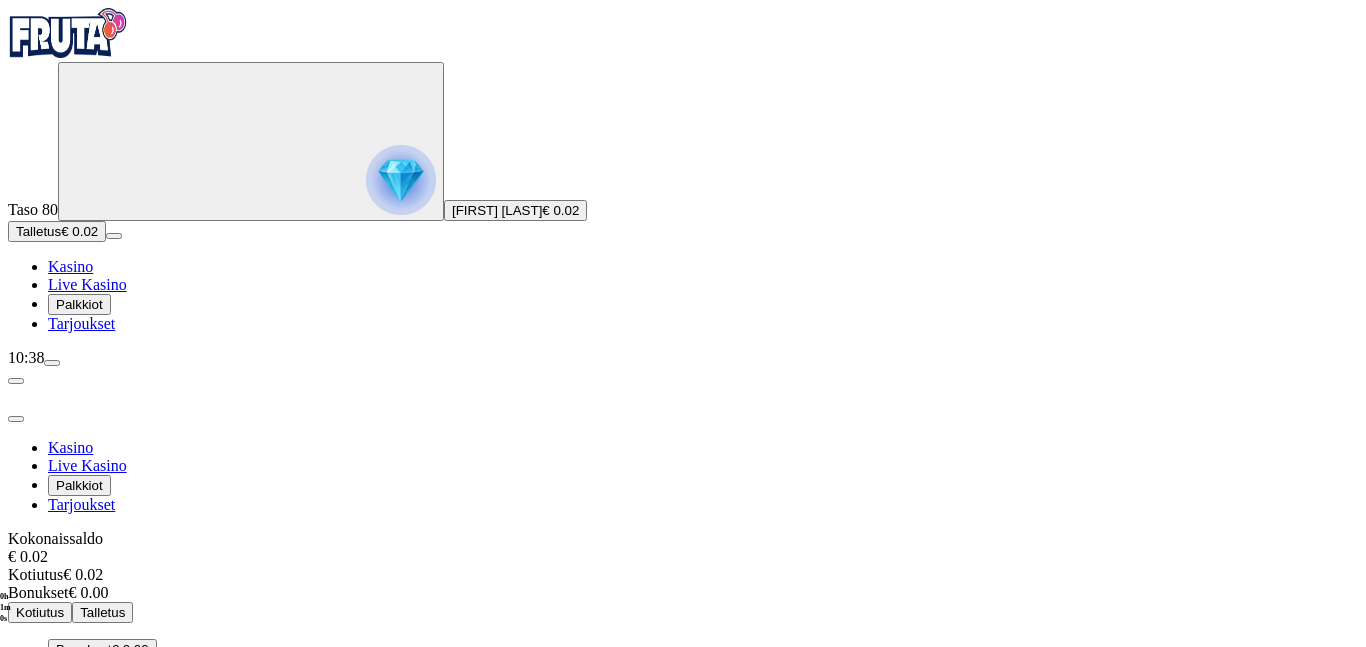 click at bounding box center [52, 363] 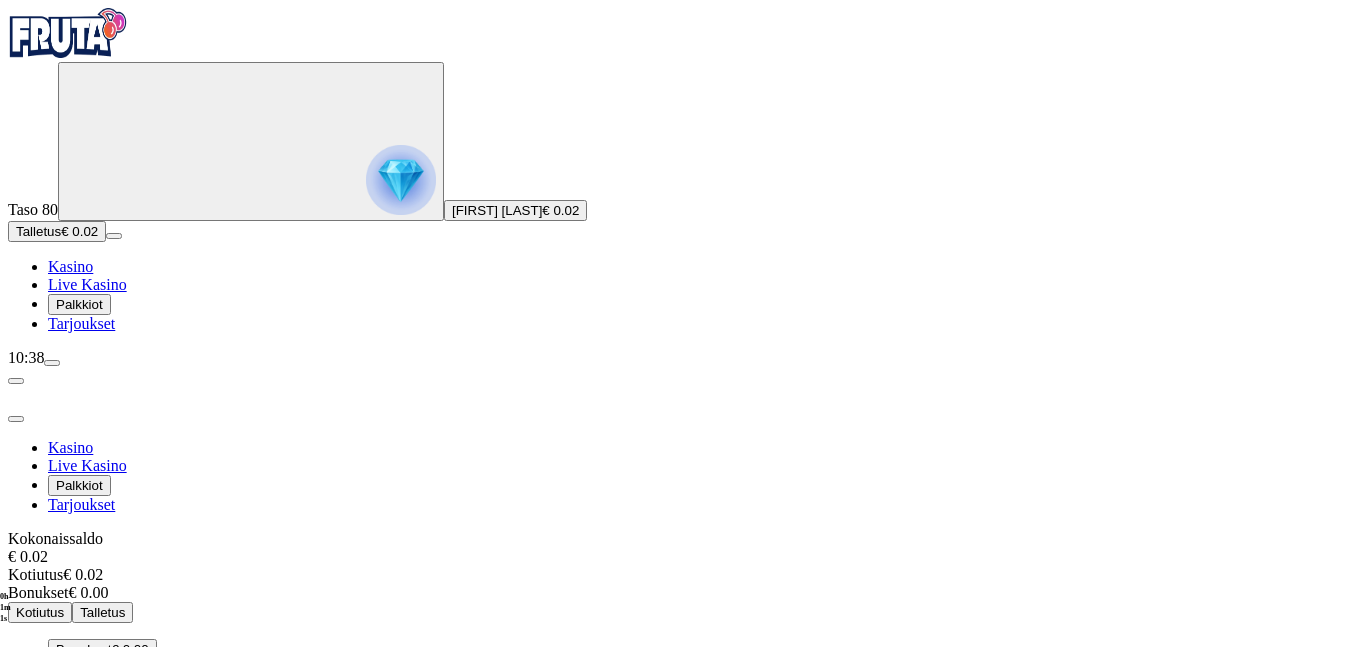 click on "Tarjoukset" at bounding box center [81, 323] 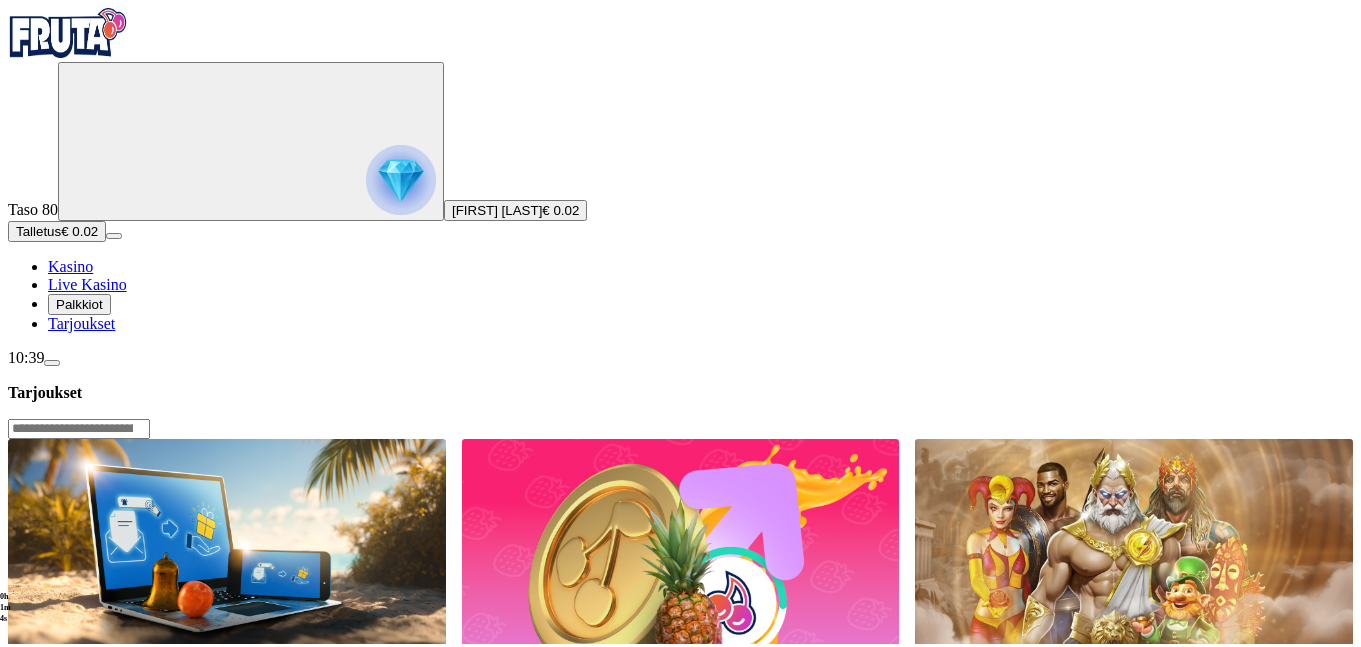 click at bounding box center (52, 363) 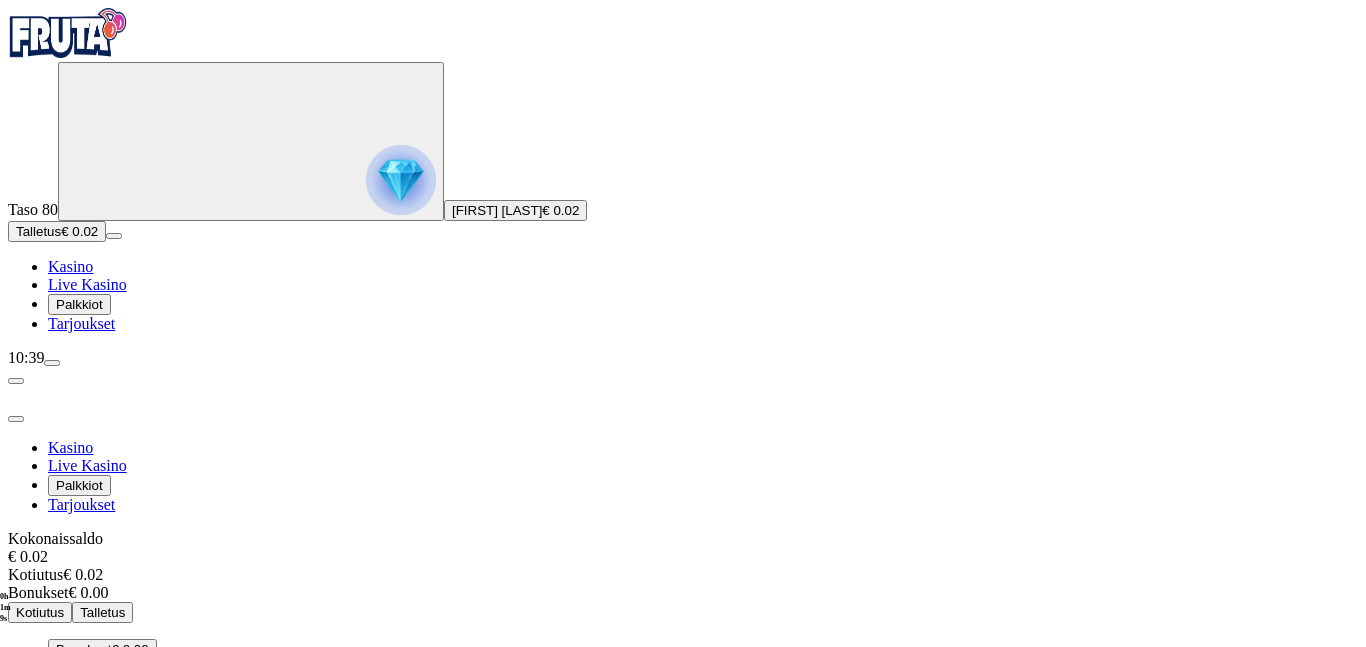 click at bounding box center [401, 180] 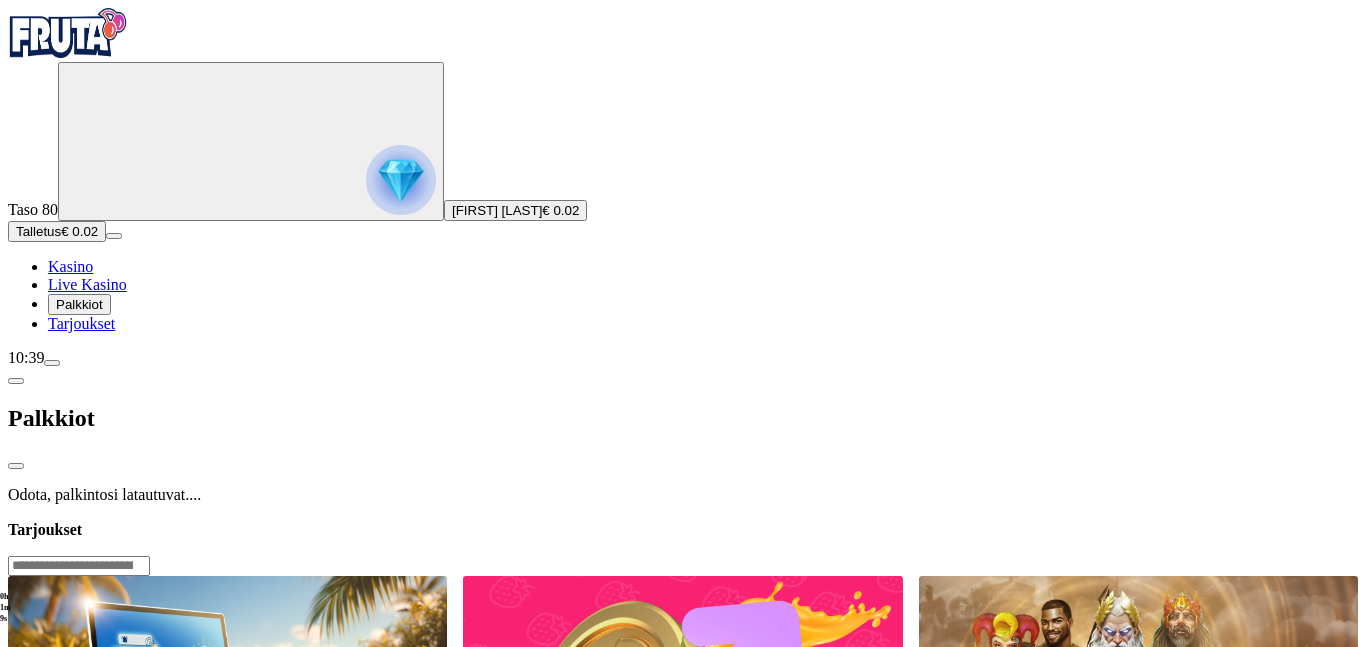 click at bounding box center [401, 180] 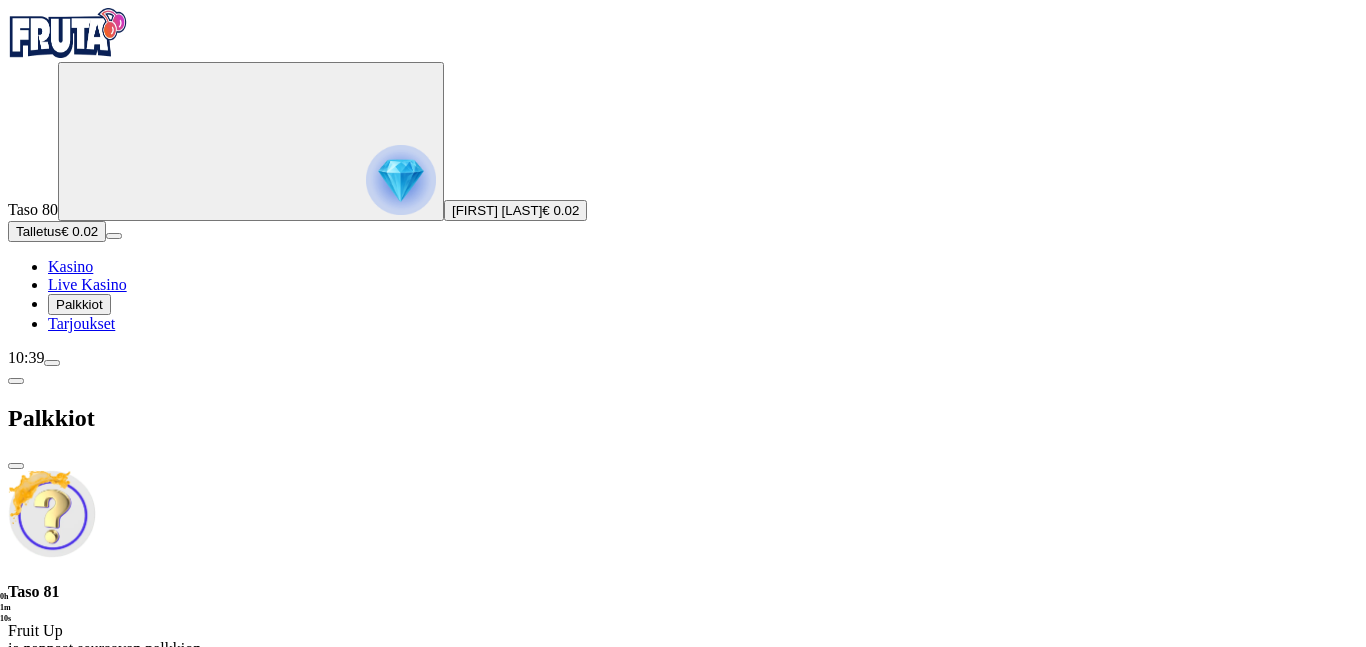 click on "[FIRST] [LAST]" at bounding box center (497, 210) 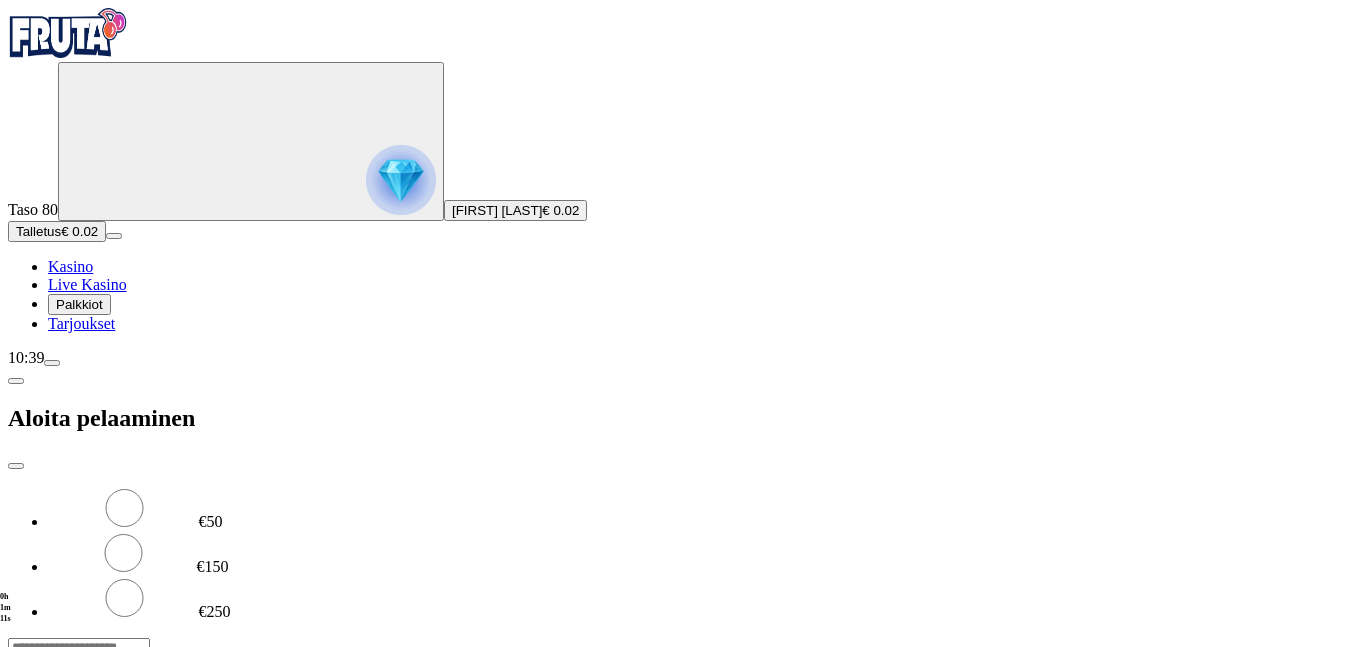 click on "[FIRST] [LAST]" at bounding box center [497, 210] 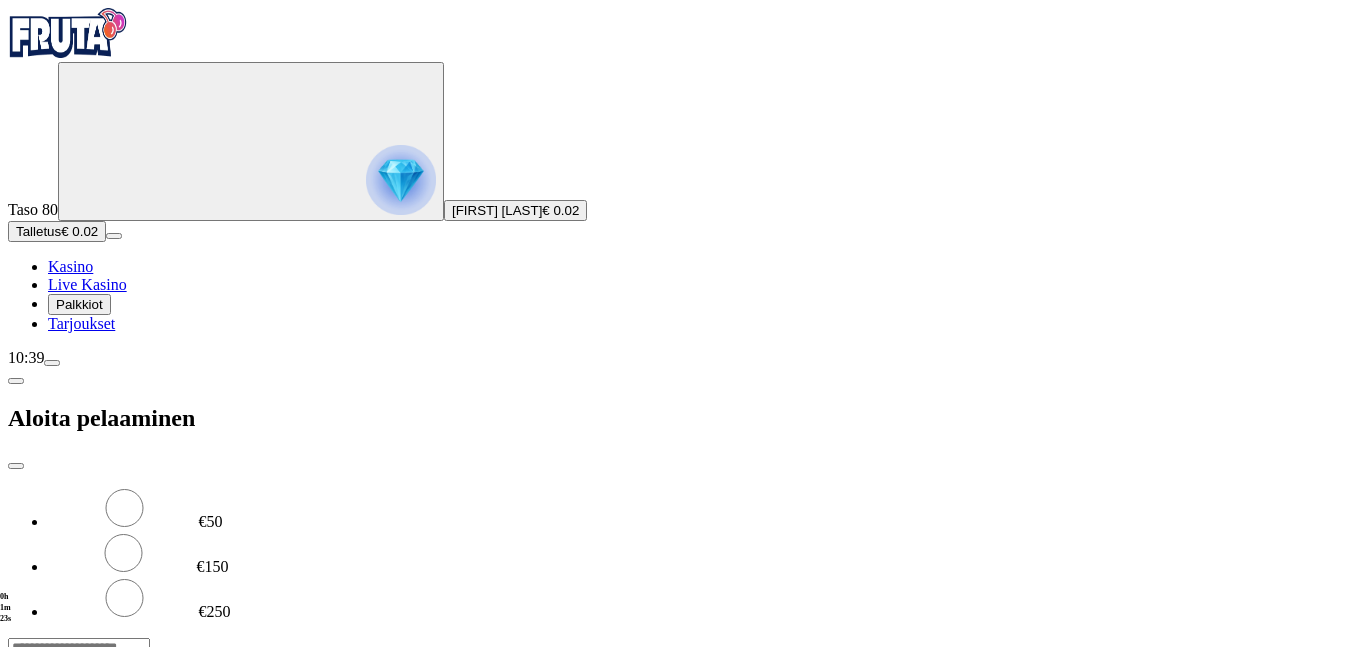 click on "[FIRST] [LAST]" at bounding box center [497, 210] 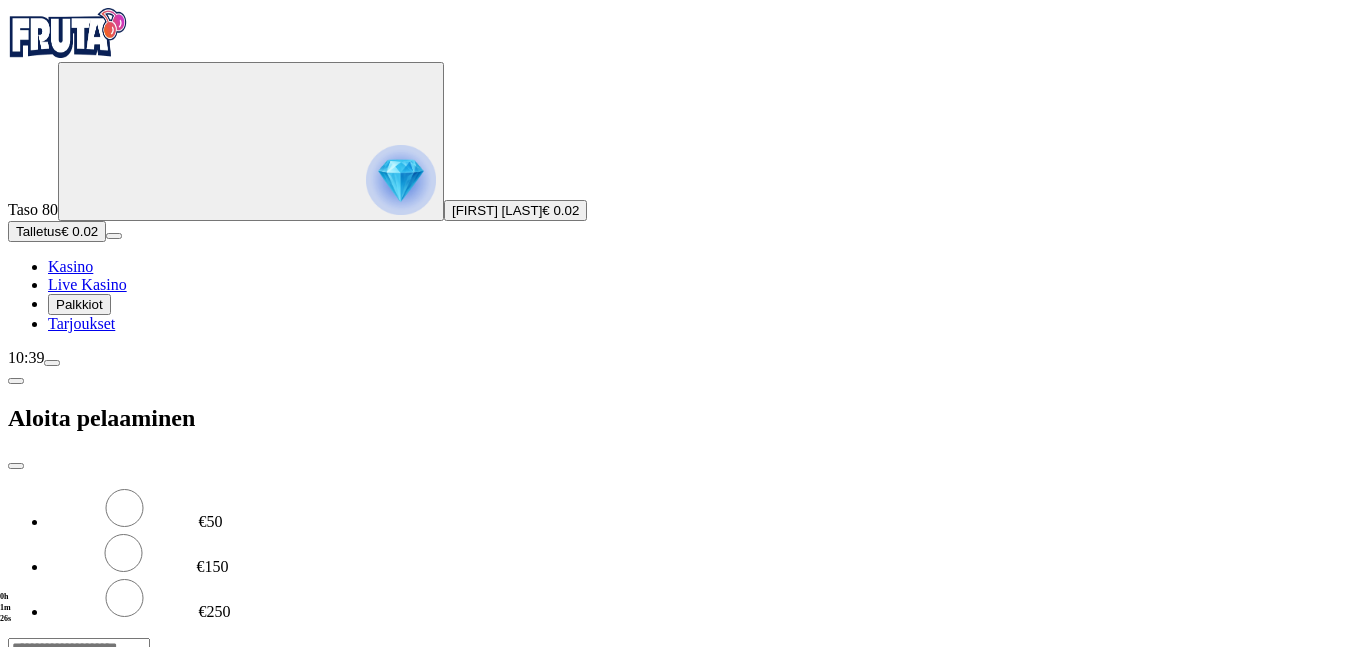 click at bounding box center [52, 363] 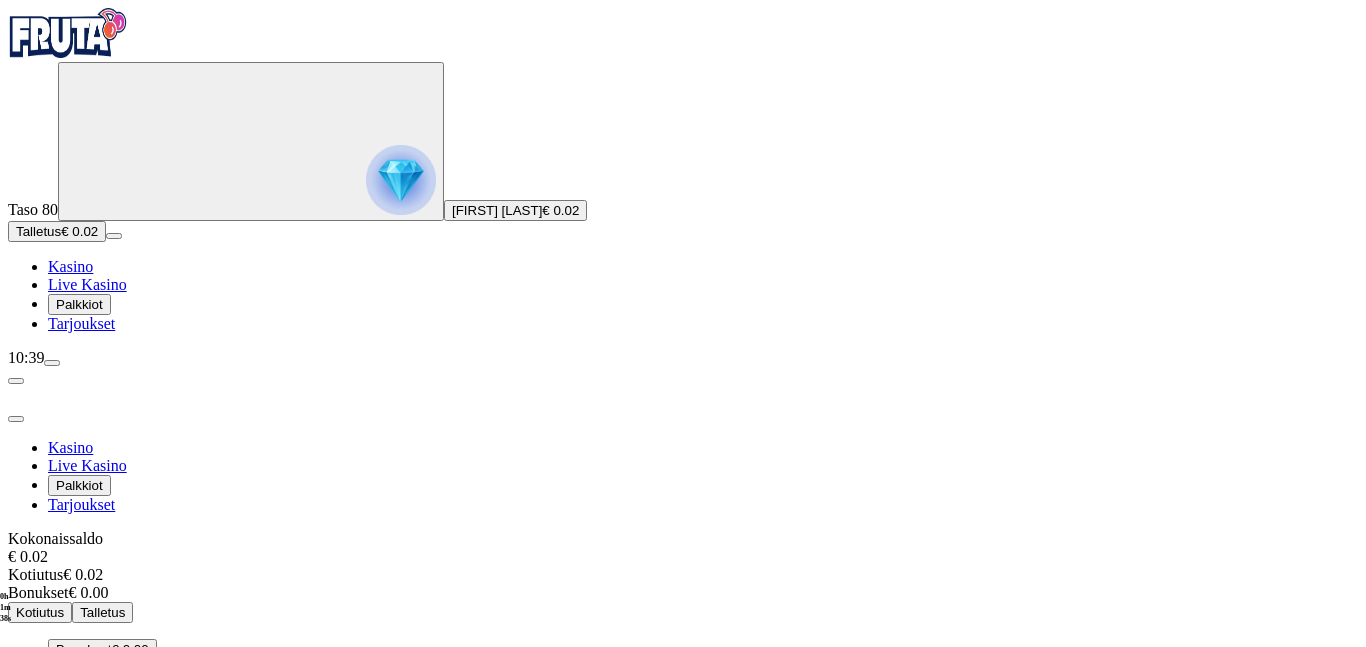 click at bounding box center (52, 363) 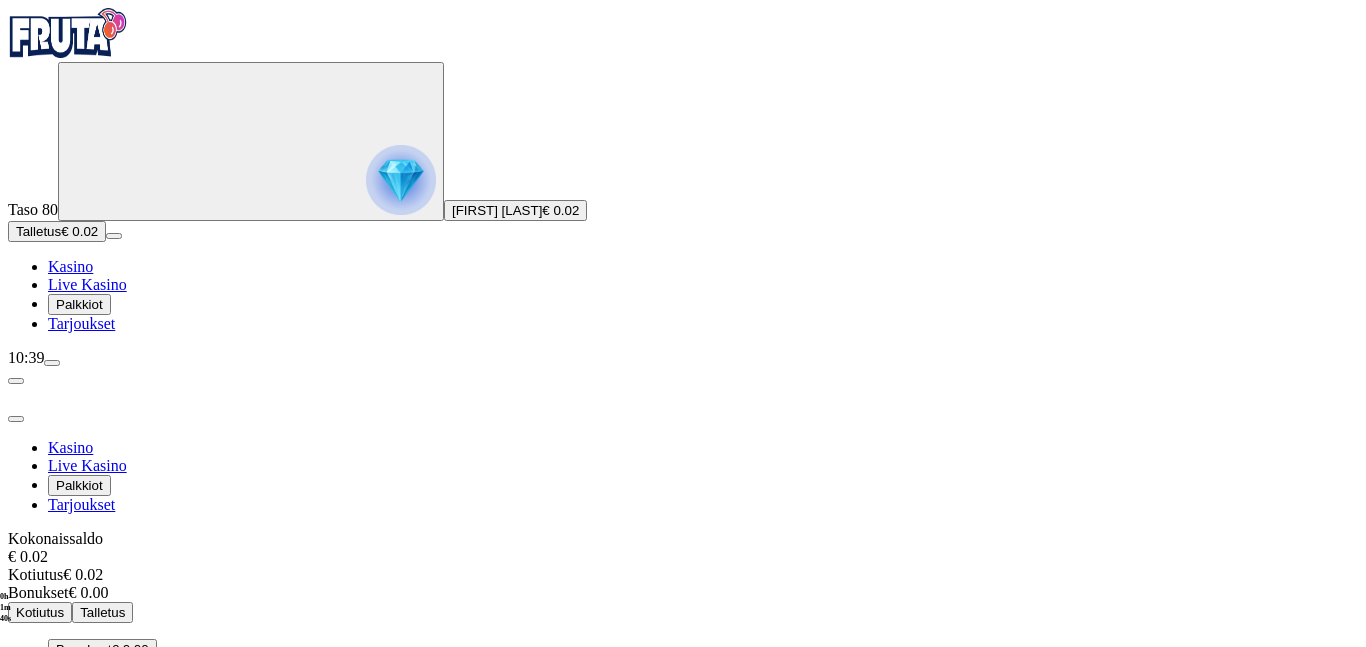 click at bounding box center (52, 363) 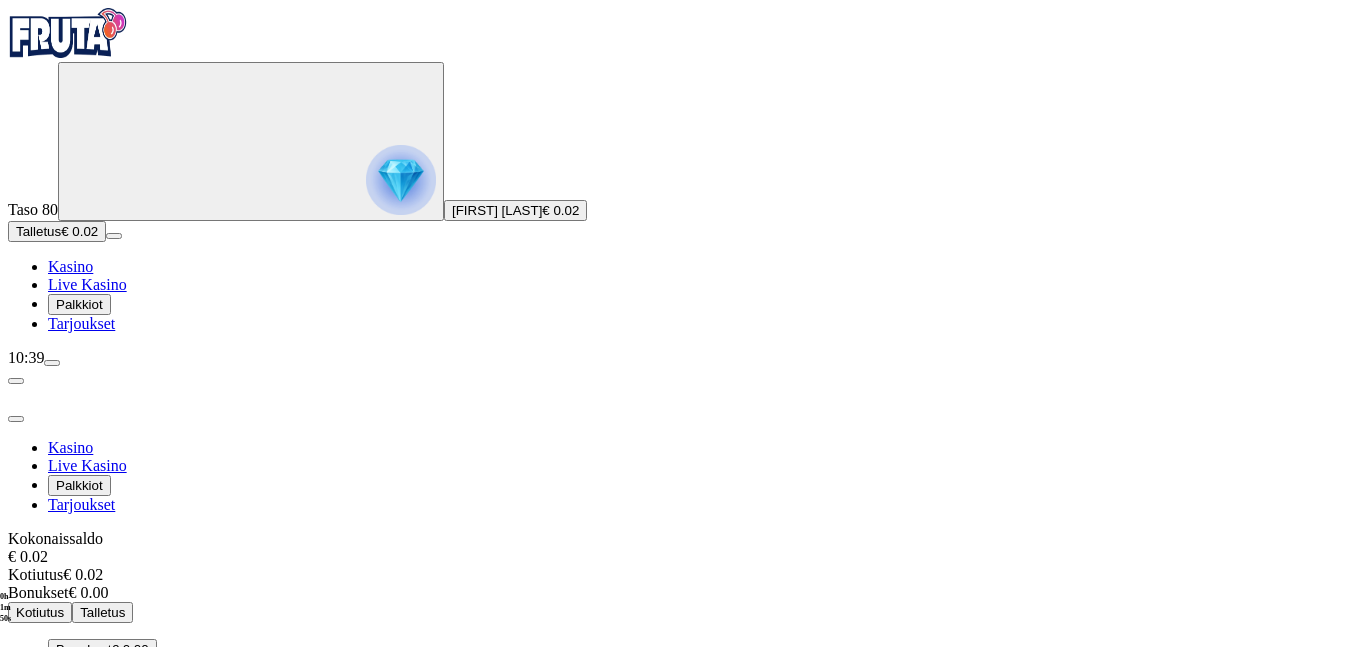 click on "Talletus" at bounding box center (102, 612) 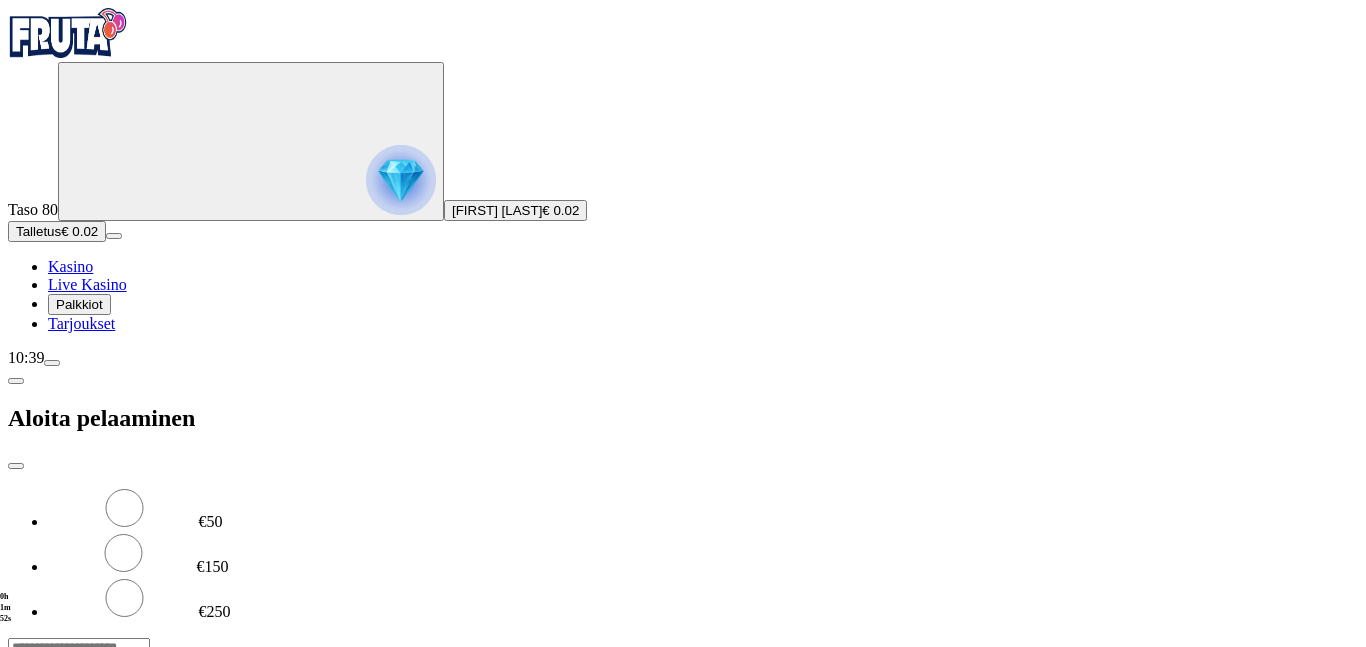 click on "***" at bounding box center (79, 648) 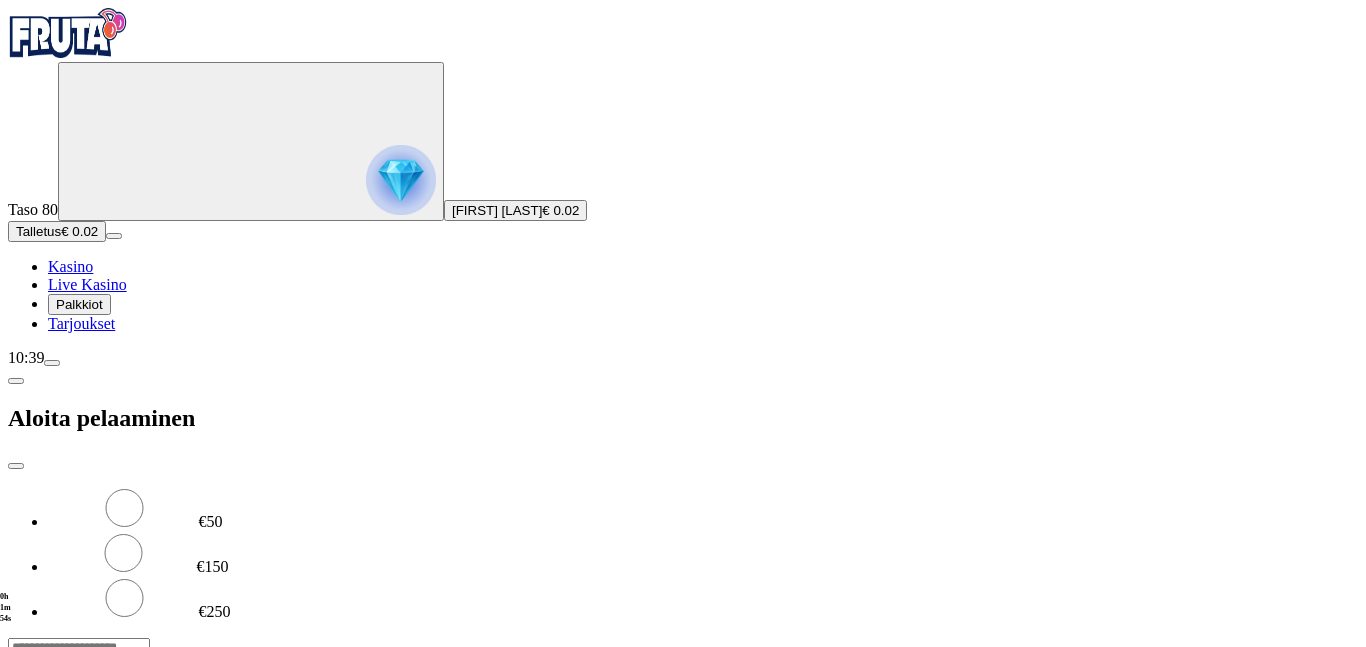type on "*" 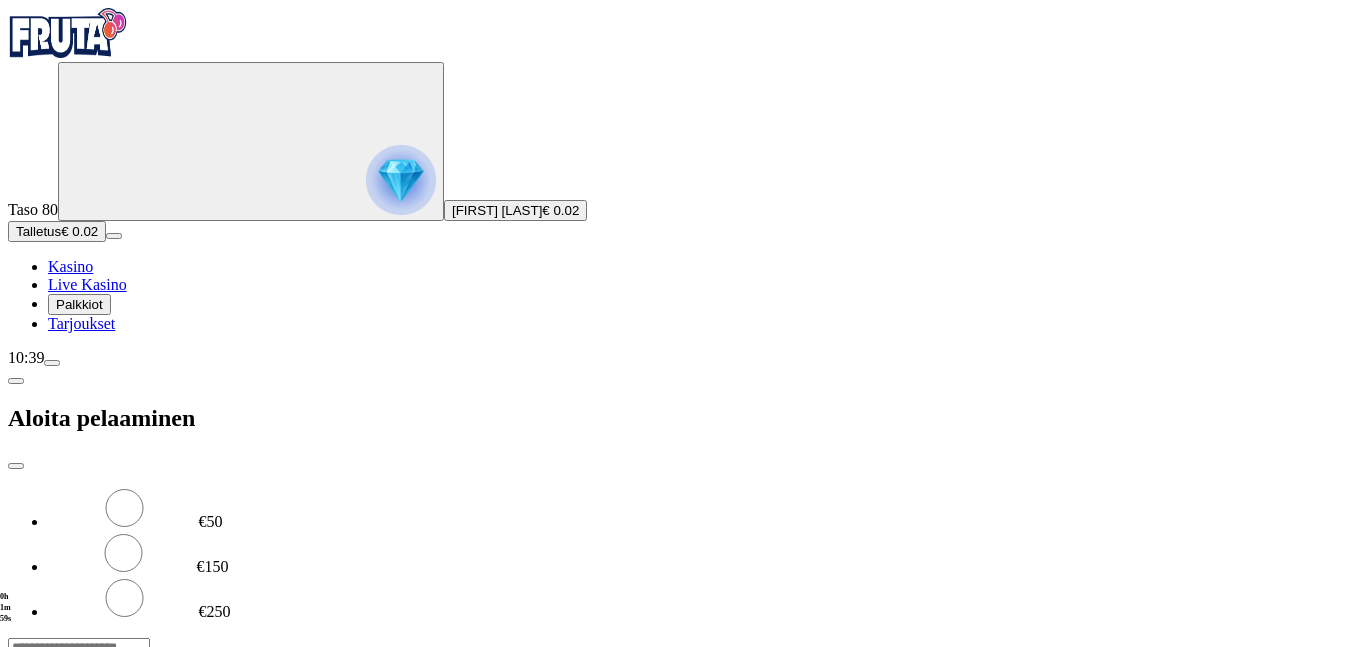 type on "**" 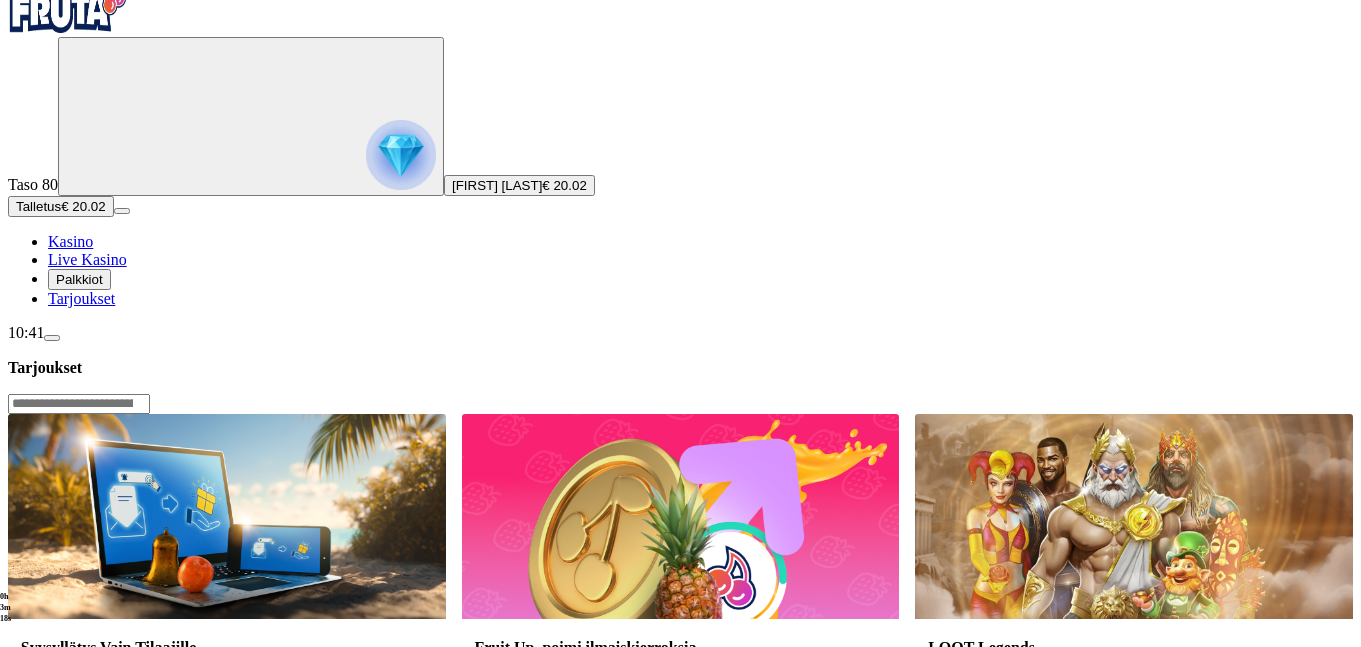scroll, scrollTop: 0, scrollLeft: 0, axis: both 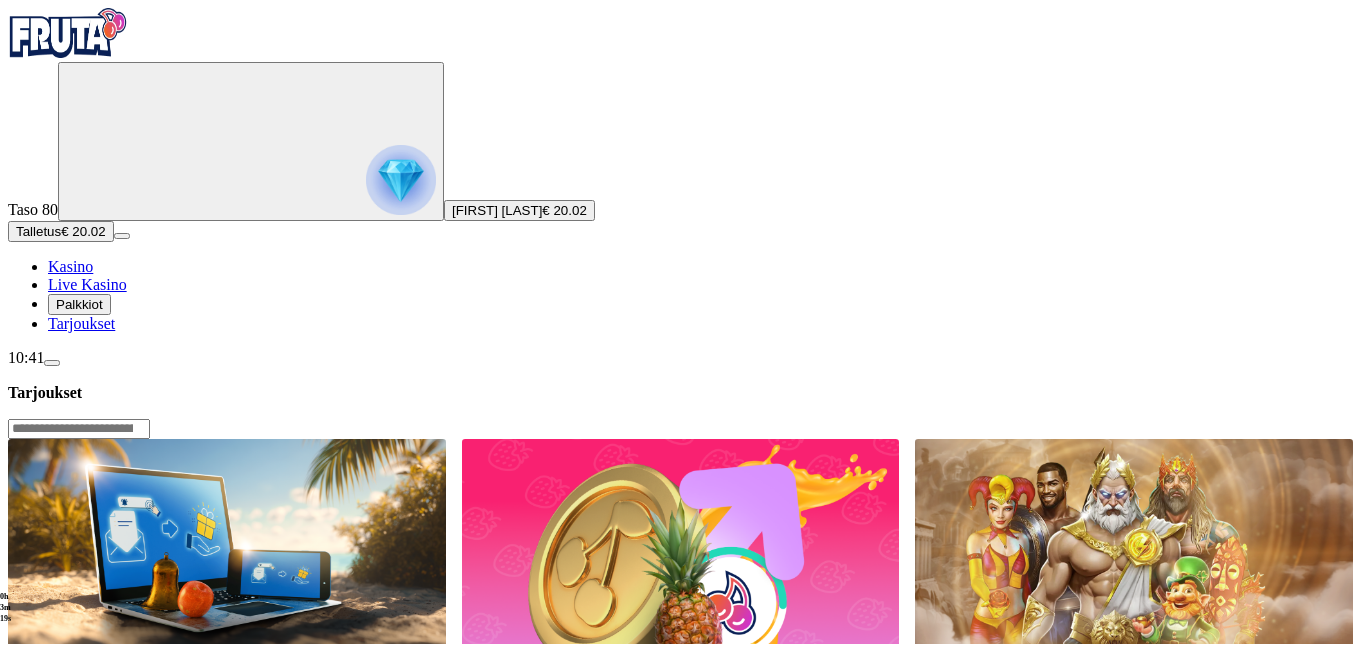 click on "Kasino" at bounding box center [70, 266] 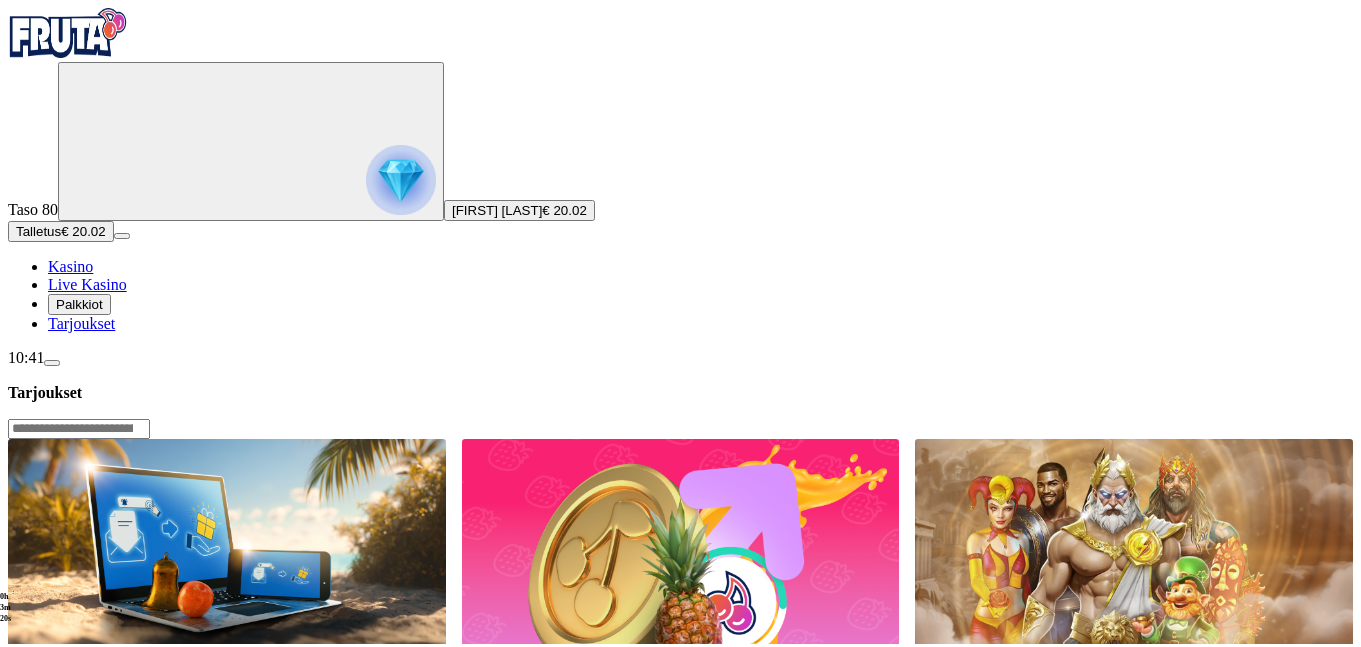 click on "Kasino" at bounding box center [70, 266] 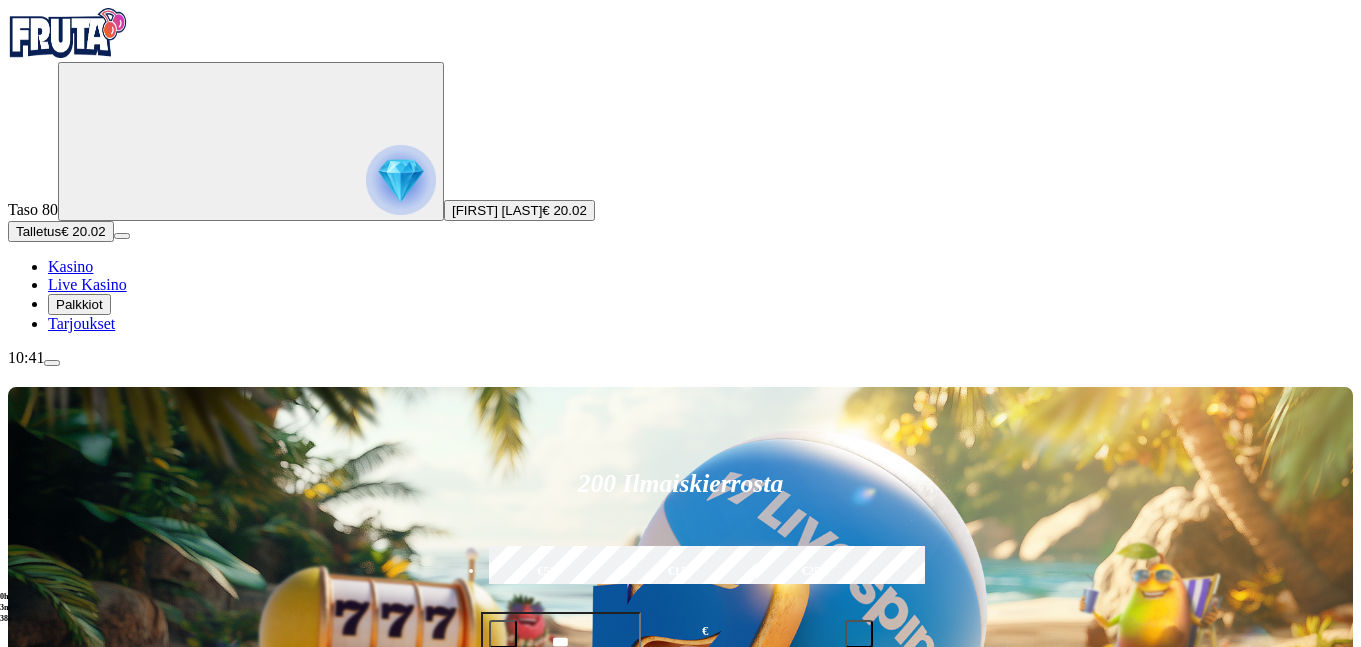 click on "Kasino" at bounding box center (70, 266) 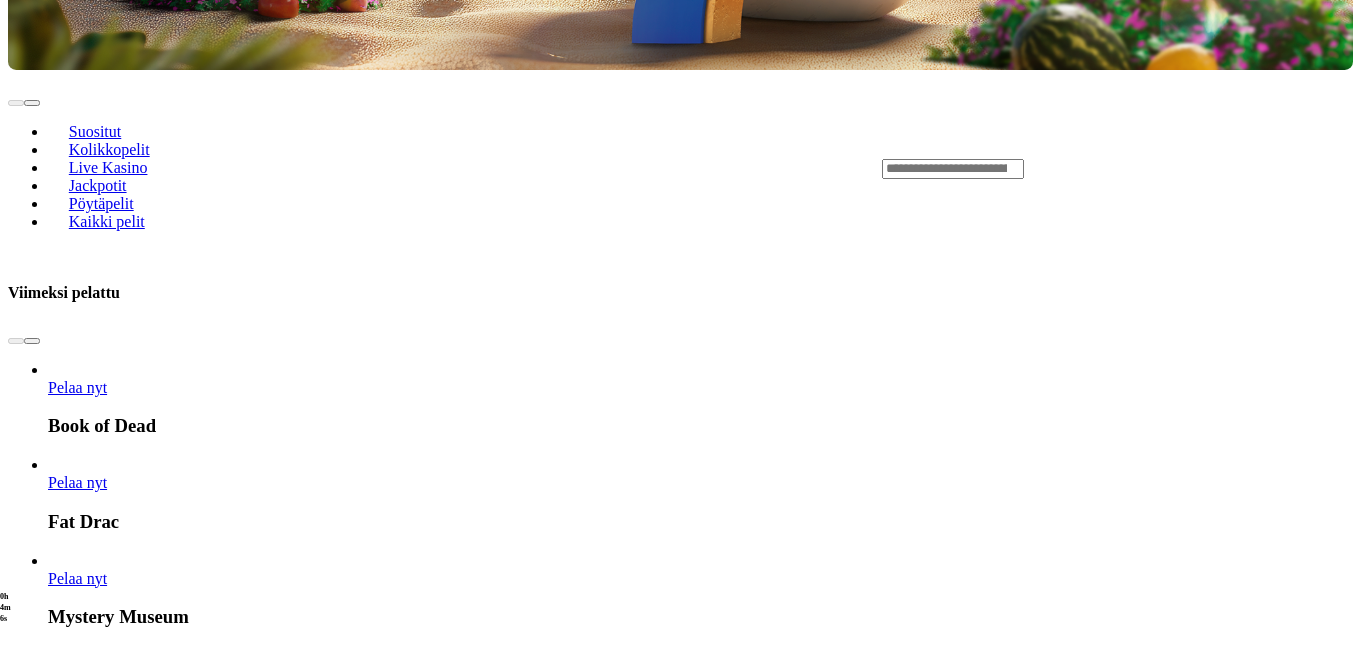 scroll, scrollTop: 864, scrollLeft: 0, axis: vertical 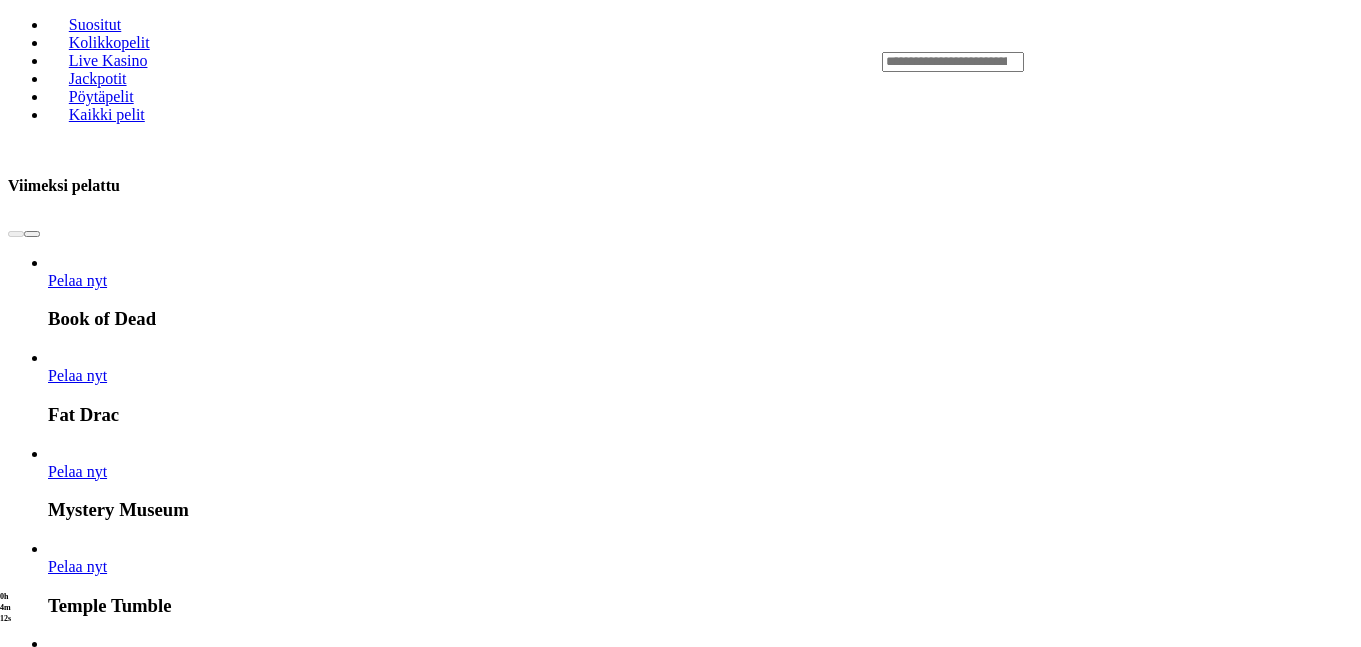 click on "Pelaa nyt" at bounding box center [77, 2593] 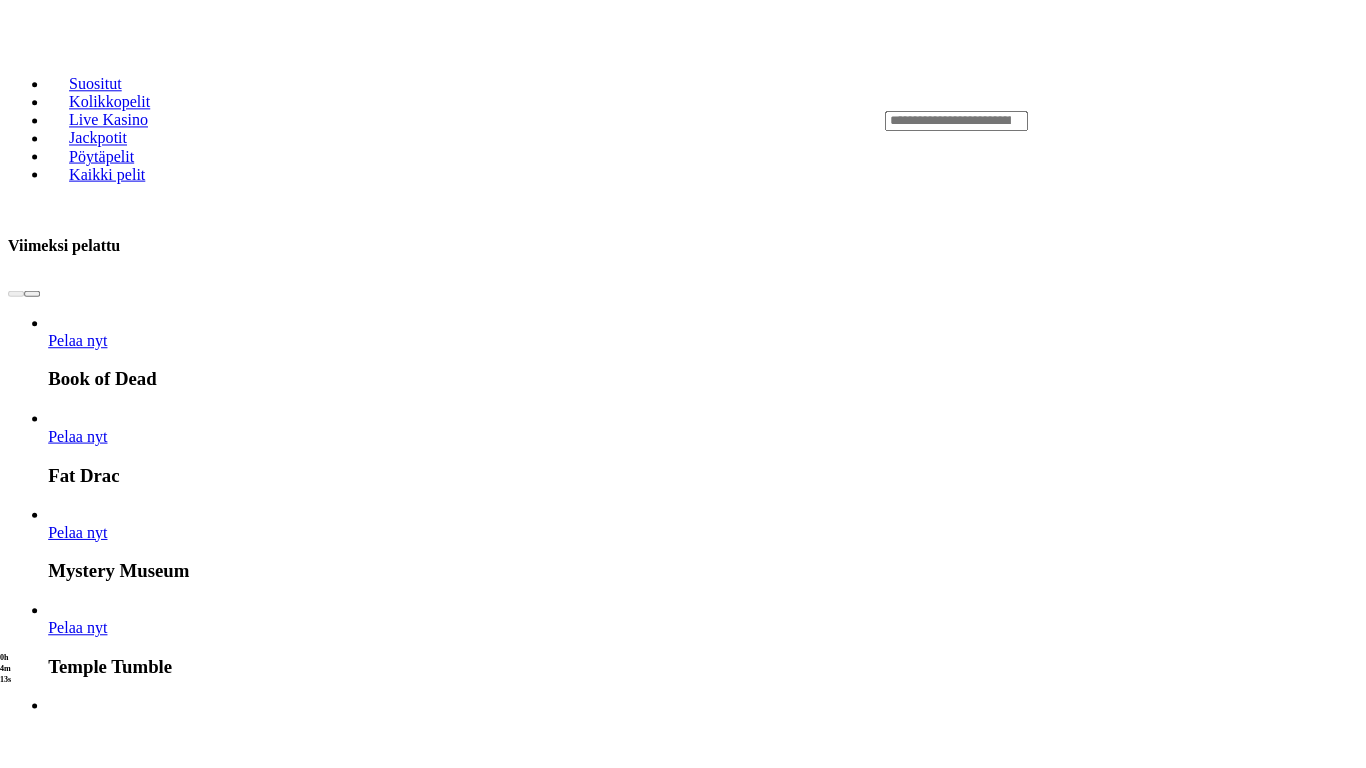 scroll, scrollTop: 0, scrollLeft: 0, axis: both 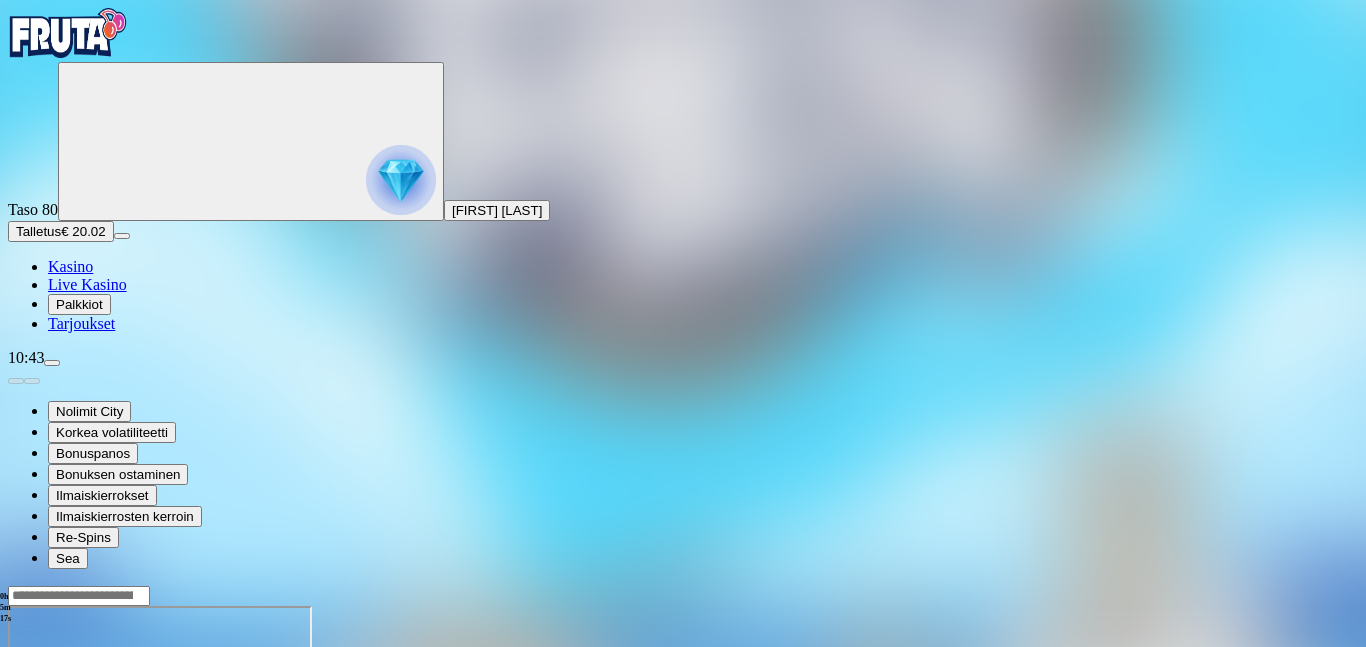click at bounding box center (48, 778) 